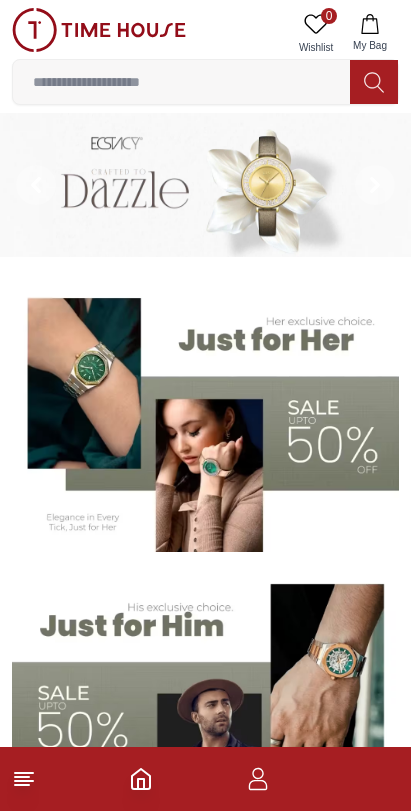 scroll, scrollTop: 0, scrollLeft: 0, axis: both 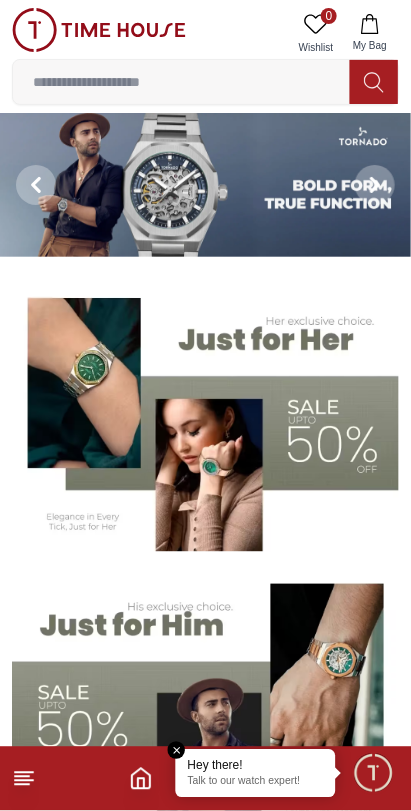 click at bounding box center [177, 751] 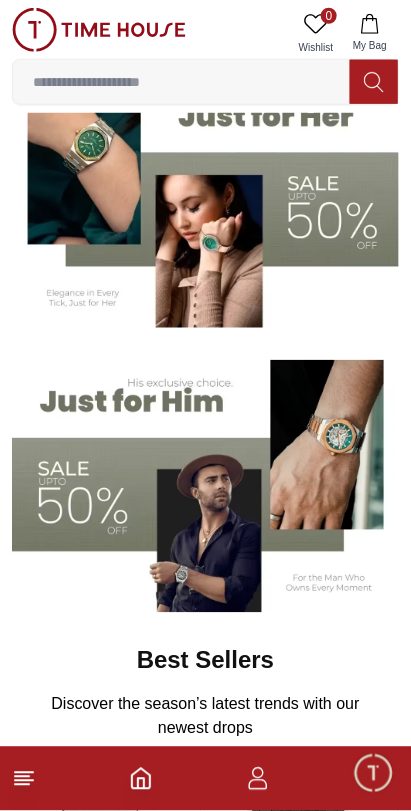 scroll, scrollTop: 225, scrollLeft: 0, axis: vertical 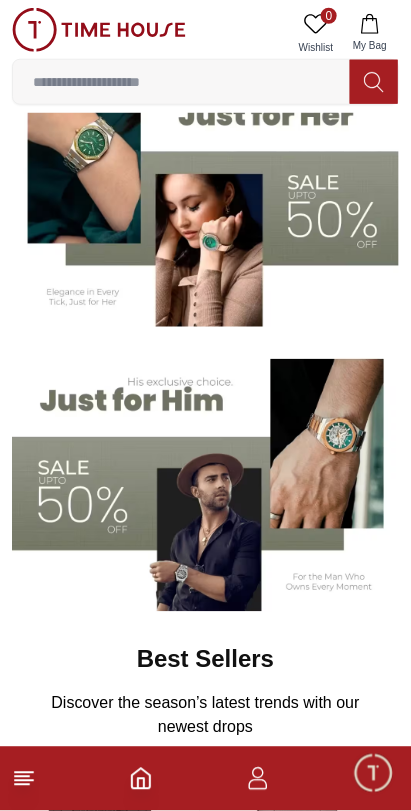 click at bounding box center (373, 773) 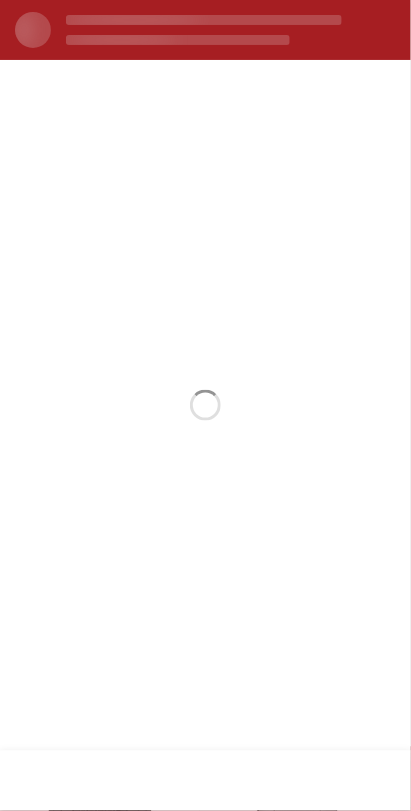 scroll, scrollTop: 0, scrollLeft: 0, axis: both 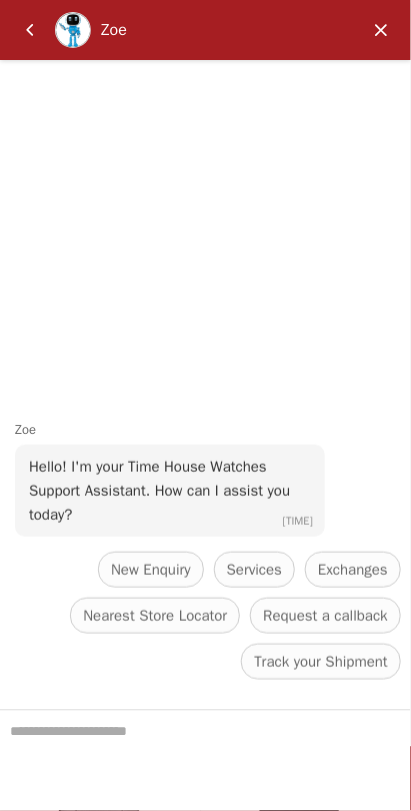 click at bounding box center [381, 30] 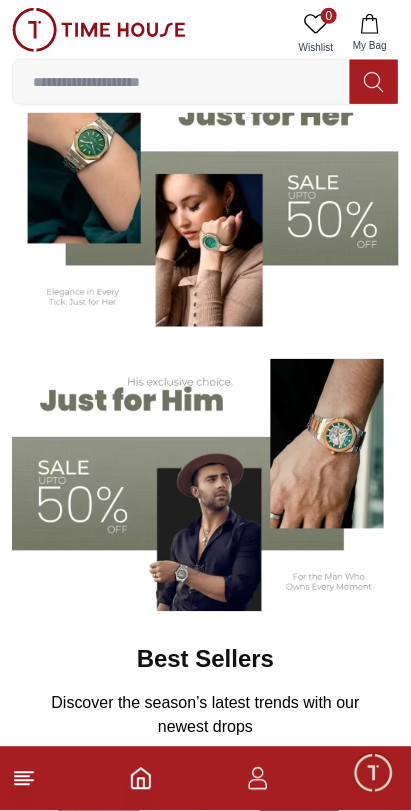 click 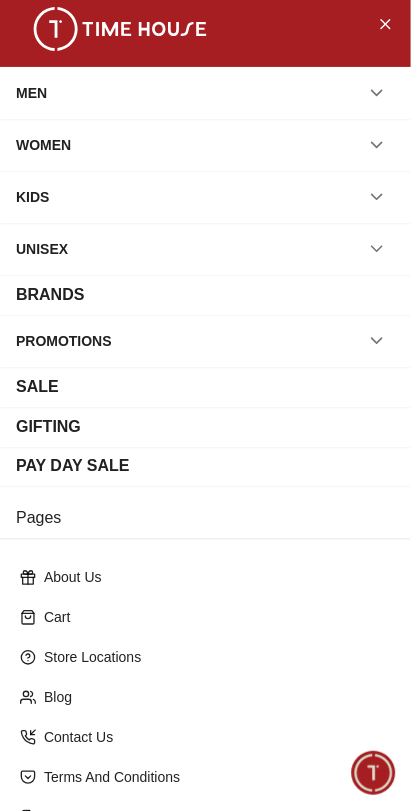 scroll, scrollTop: 0, scrollLeft: 0, axis: both 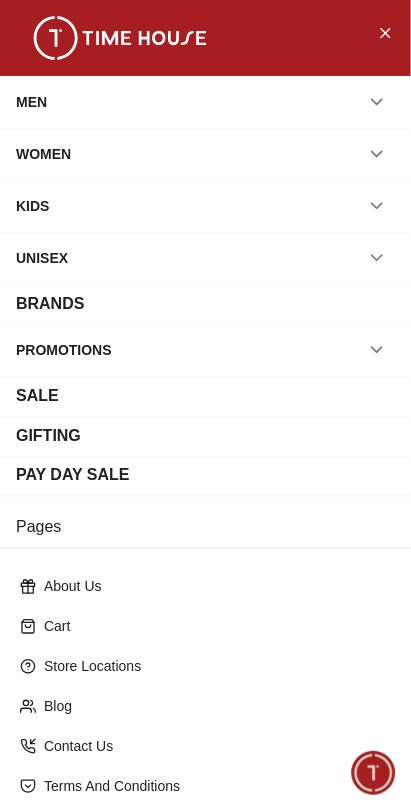 click on "SALE" at bounding box center (205, 396) 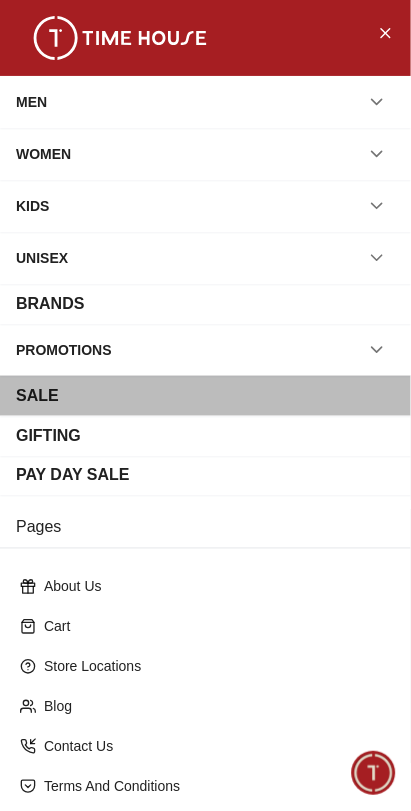 click on "SALE" at bounding box center (37, 396) 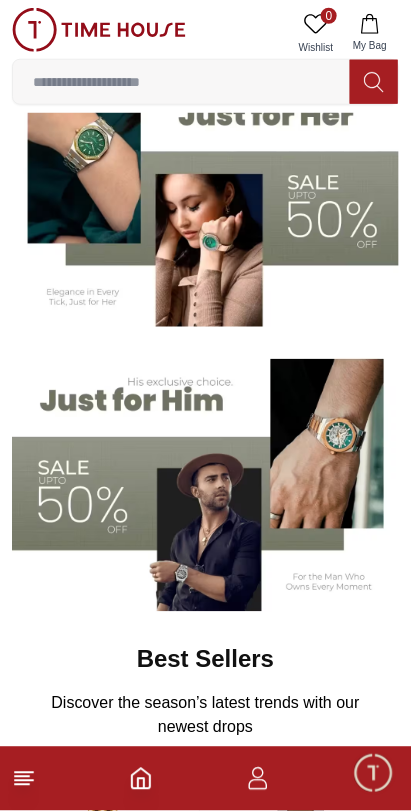 scroll, scrollTop: 0, scrollLeft: 0, axis: both 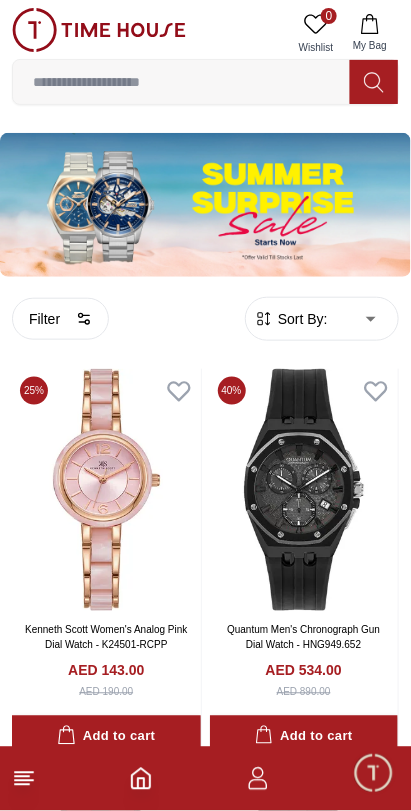 click on "100% Genuine products with International Warranty Shop From [COUNTRY] | العربية |     Currency    | 0 Wishlist My Bag Help Our Stores My Account 0 Wishlist My Bag Home    Filter By Clear Brands Quantum Lee Cooper Slazenger Kenneth Scott Astro Ecstacy Tornado Color Black Green Blue Red Dark Blue Silver Silver / Black Black / Gold Orange Rose Gold Grey White Mop White White / Rose Gold Silver / Silver Silver / Gold Silver / Rose Gold Black / Black Black / Silver Black / Rose Gold Gold Yellow Dark Green Brown White / Silver Light Blue Black /Grey Black /Black Black / Rose Gold / Black Rose Gold / Black Rose Gold / Black / Black Blue / Rose Gold Pink Green /Silver Purple Silver Silver Silver / Blue Titanum Navy Blue Military Green Blue / Silver Champagne White / Gold White / Gold  Black  Ivory O.Green Peach Green / Silver MOP Light blue Blue  Dark green Light green Rose gold Beige Green Sunray  Rose Gold Sunray  Blue MOP Rose Gold MOP MOP / Rose Gold Green MOP Champagne MOP Pink MOP Black MOP Maroon" at bounding box center [205, 2272] 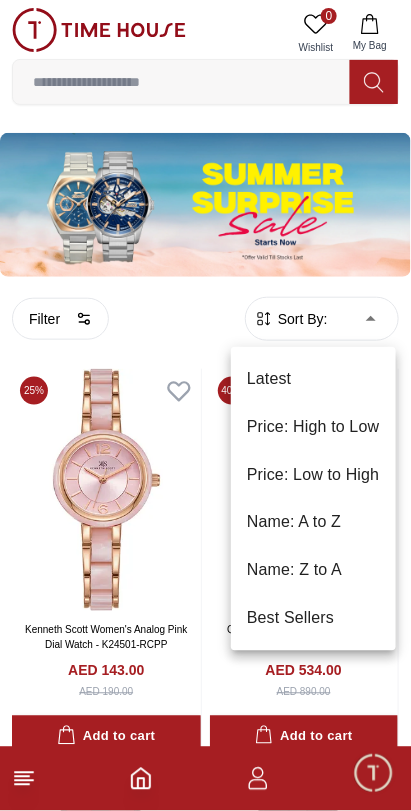 click at bounding box center [205, 405] 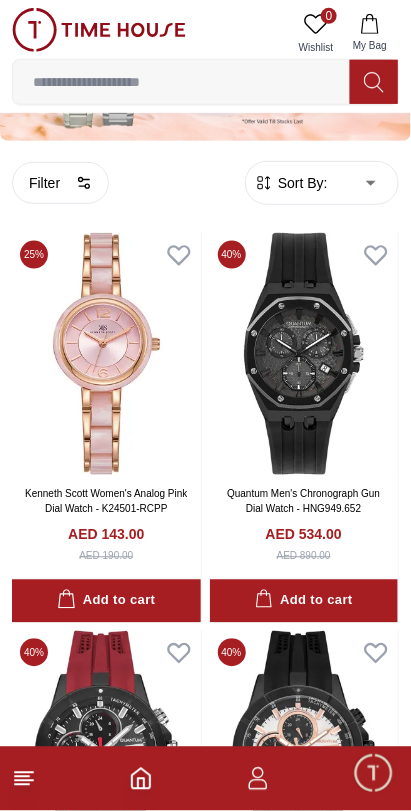 scroll, scrollTop: 135, scrollLeft: 0, axis: vertical 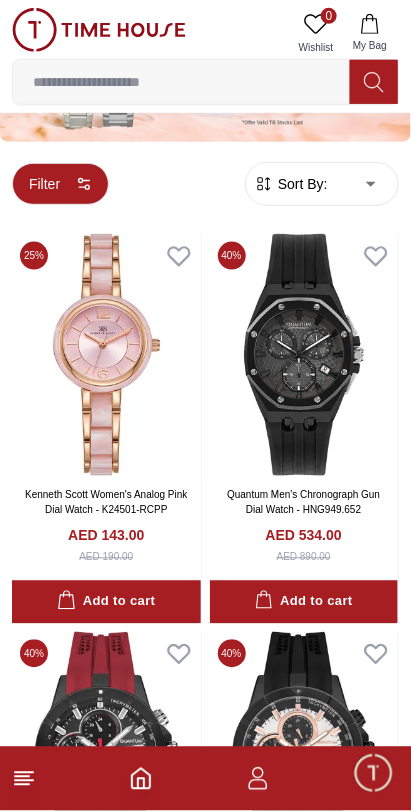 click on "Filter" at bounding box center (60, 184) 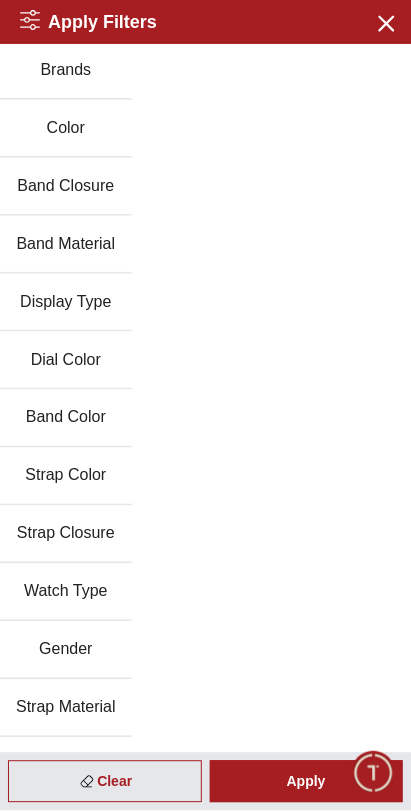 scroll, scrollTop: 62, scrollLeft: 0, axis: vertical 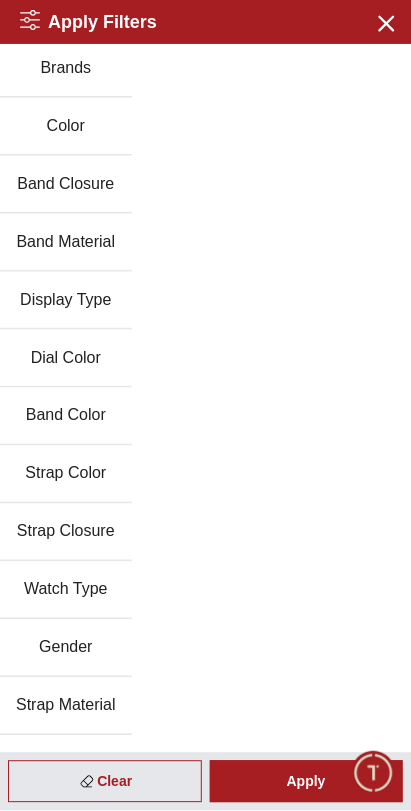 click on "Gender" at bounding box center (66, 649) 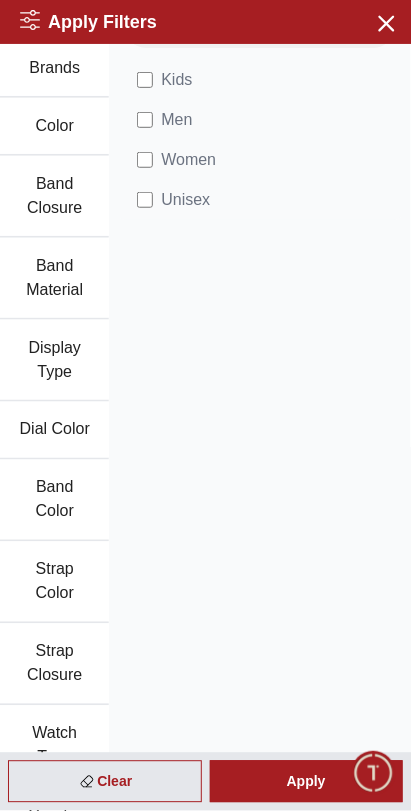 scroll, scrollTop: 0, scrollLeft: 0, axis: both 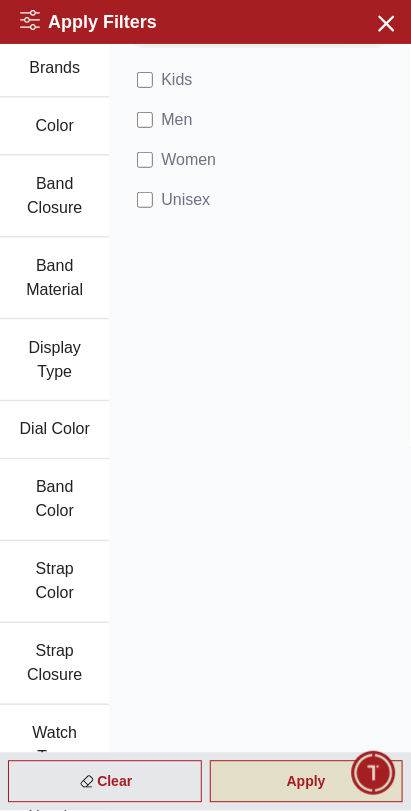 click on "Apply" at bounding box center [307, 782] 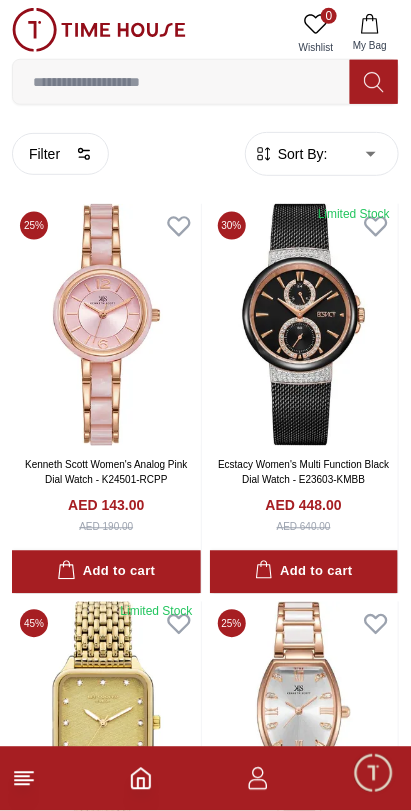 scroll, scrollTop: 165, scrollLeft: 0, axis: vertical 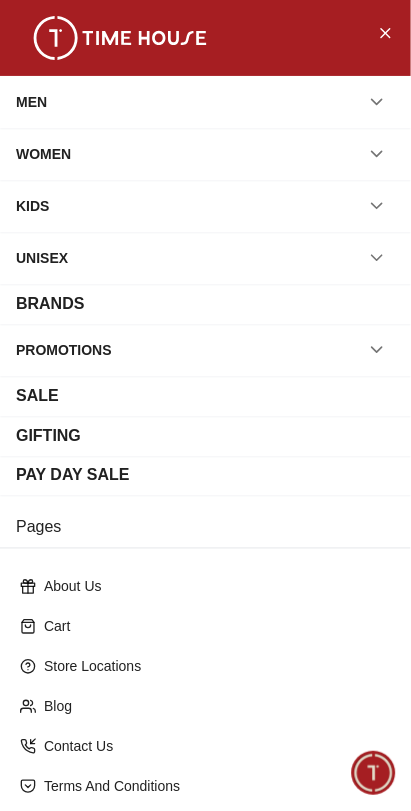 click on "WOMEN" at bounding box center (205, 154) 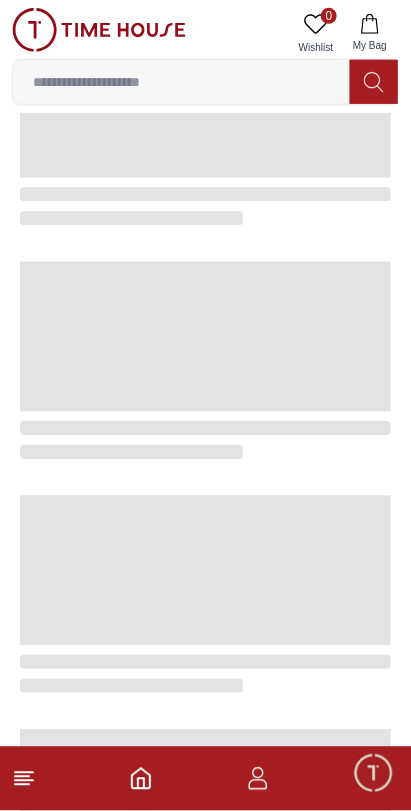 scroll, scrollTop: 0, scrollLeft: 0, axis: both 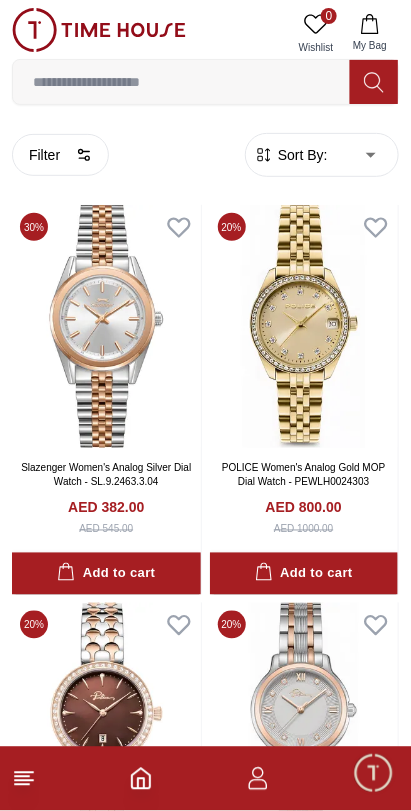 click on "100% Genuine products with International Warranty Shop From [COUNTRY] | العربية |     Currency    | 0 Wishlist My Bag Help Our Stores My Account 0 Wishlist My Bag Home Women    Filter By Clear Brands Lee Cooper Slazenger Kenneth Scott Ecstacy CASIO CITIZEN GUESS Police G-Shock Lee Cooper Accessories Irus Idee Vogue Polaroid Ciga Design Color Black Green Blue Red Dark Blue Silver Rose Gold Grey White Mop White White / Rose Gold Silver / Silver Silver / Gold Silver / Rose Gold Black / Black Black / Rose Gold Gold Yellow Dark Green Brown White / Silver Light Blue Black /Grey White Mop / Silver Blue / Rose Gold Pink Purple Black  / Rose Gold Green / Green Blue / Blue Navy Blue Blue / Silver Champagne White / Gold Black  Ivory O.Green Peach Green / Silver MOP Light blue Dark green Light green Rose gold Silver / White / Rose Gold Black / Pink Beige Green Sunray  Rose Gold Sunray  Blue MOP Rose Gold MOP MOP / Rose Gold Green MOP Champagne MOP Pink MOP Black MOP Champagne Sunray  Pink Sunray  MOP / Gold" at bounding box center (205, 2190) 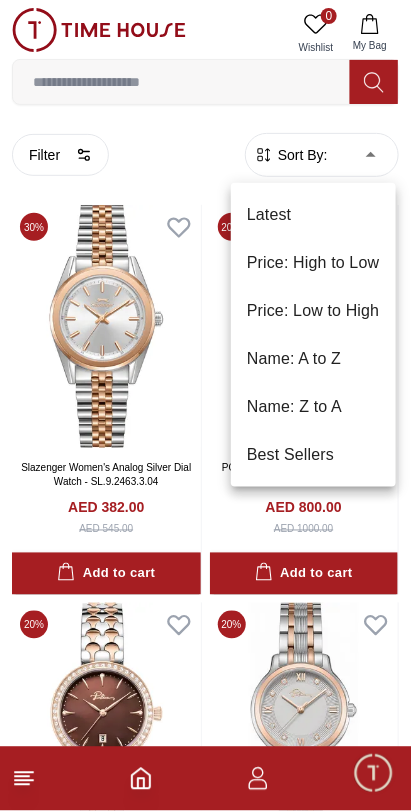 click on "Price: Low to High" at bounding box center [313, 311] 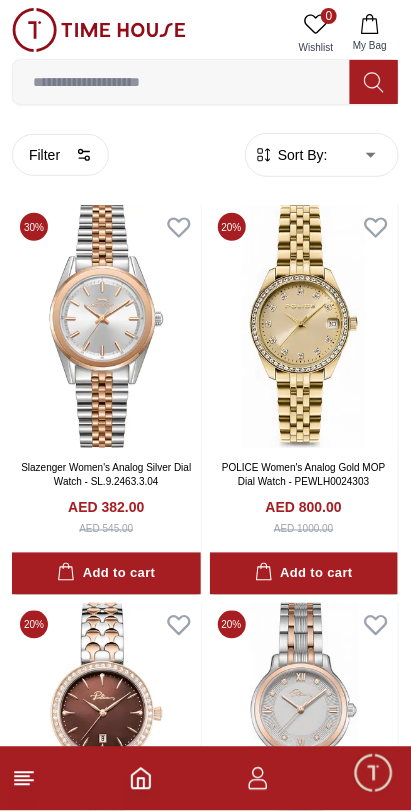 type on "*" 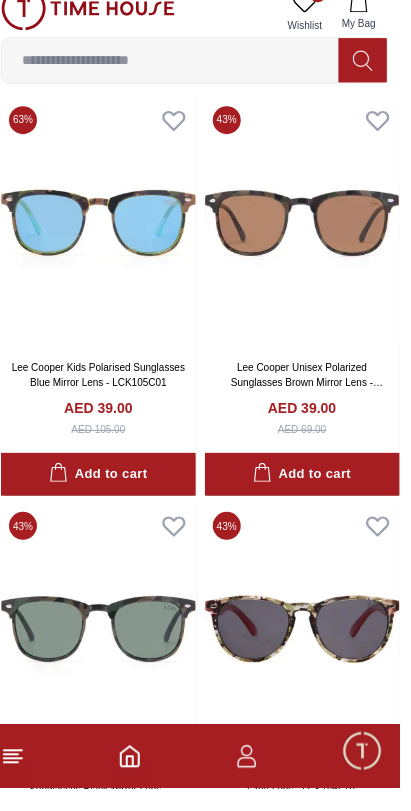 scroll, scrollTop: 2525, scrollLeft: 0, axis: vertical 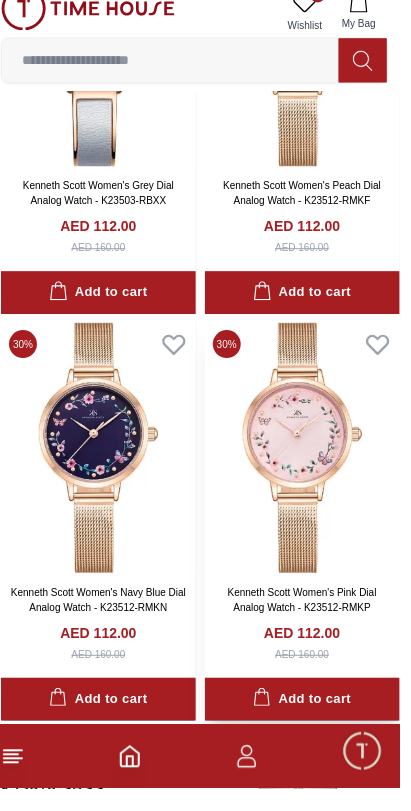 click at bounding box center (313, 469) 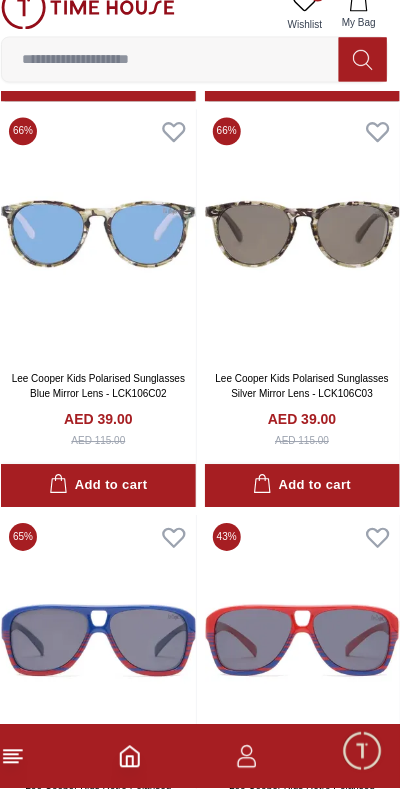 scroll, scrollTop: 2919, scrollLeft: 0, axis: vertical 